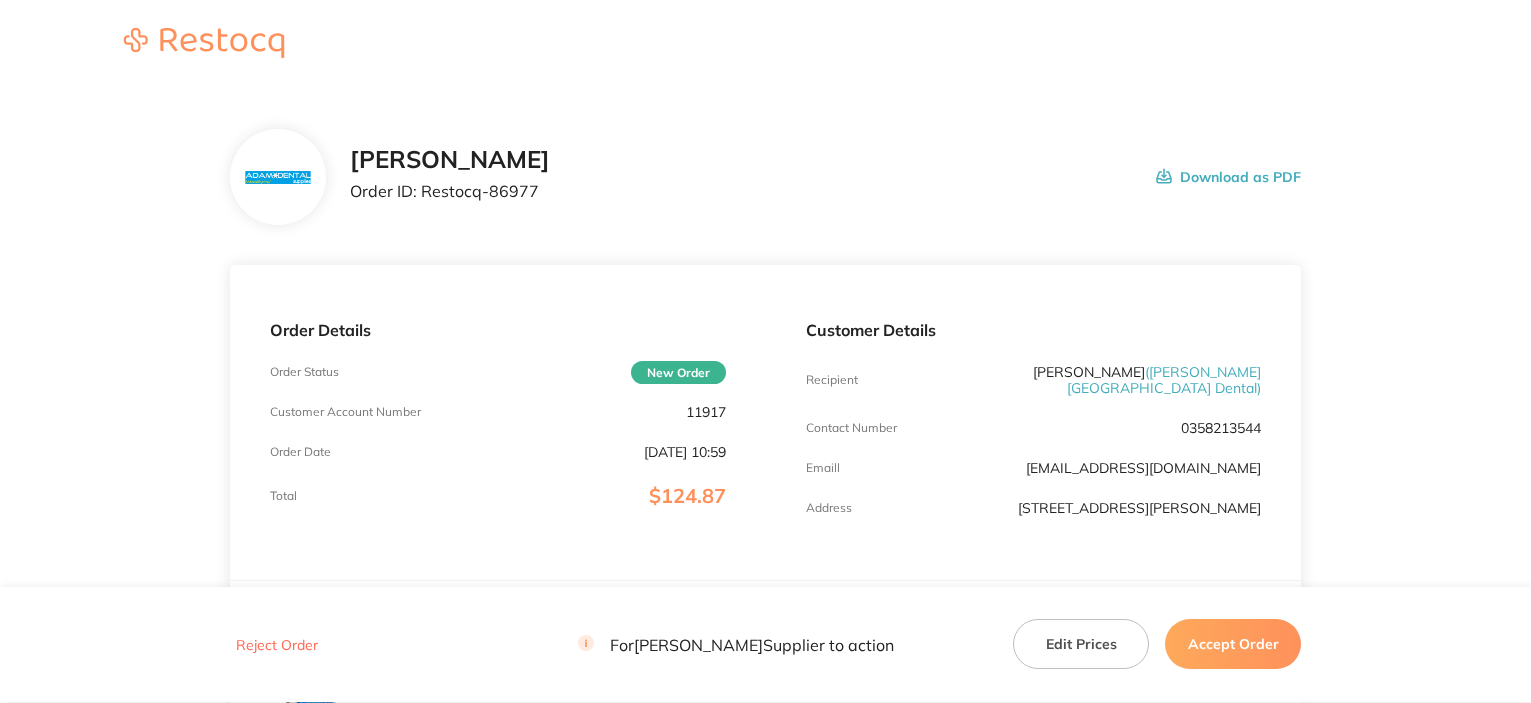 scroll, scrollTop: 0, scrollLeft: 0, axis: both 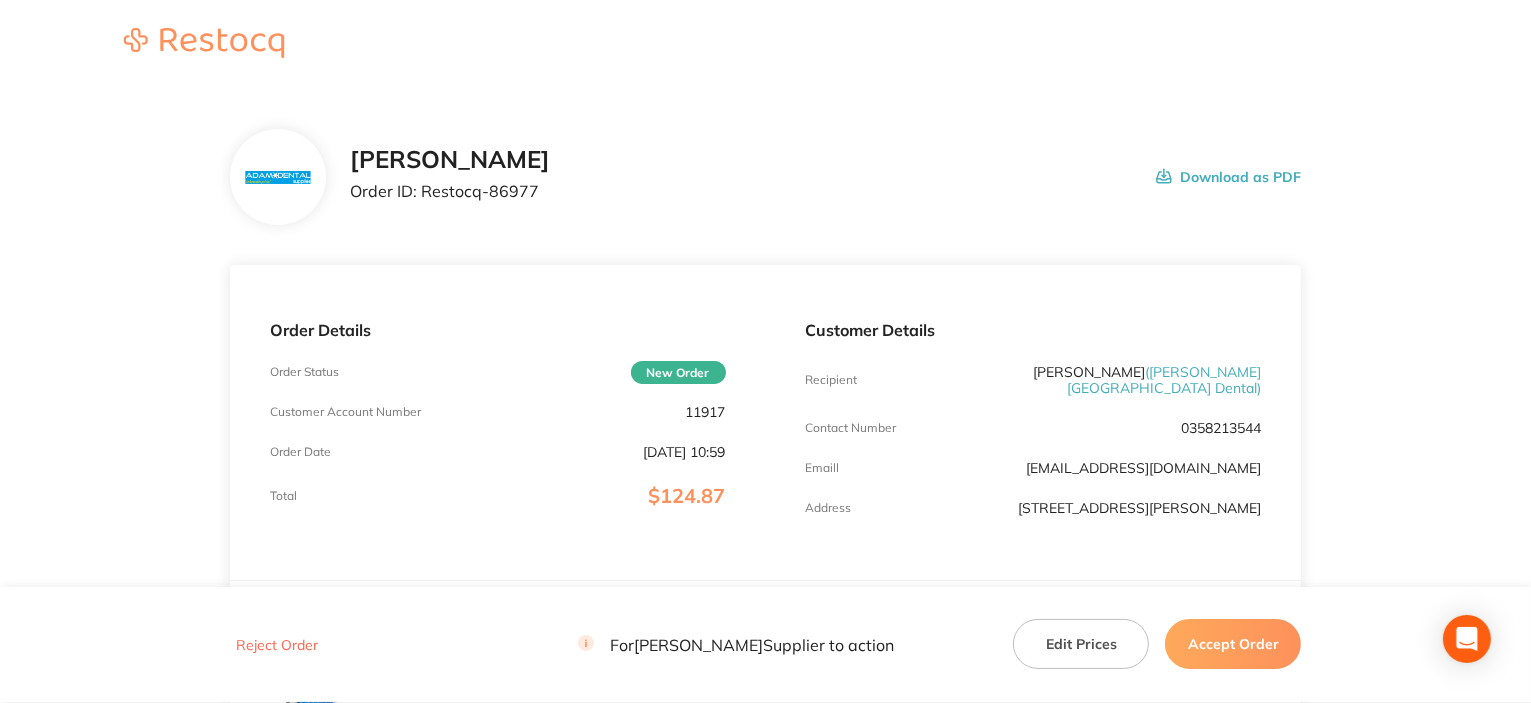 click on "11917" at bounding box center [706, 412] 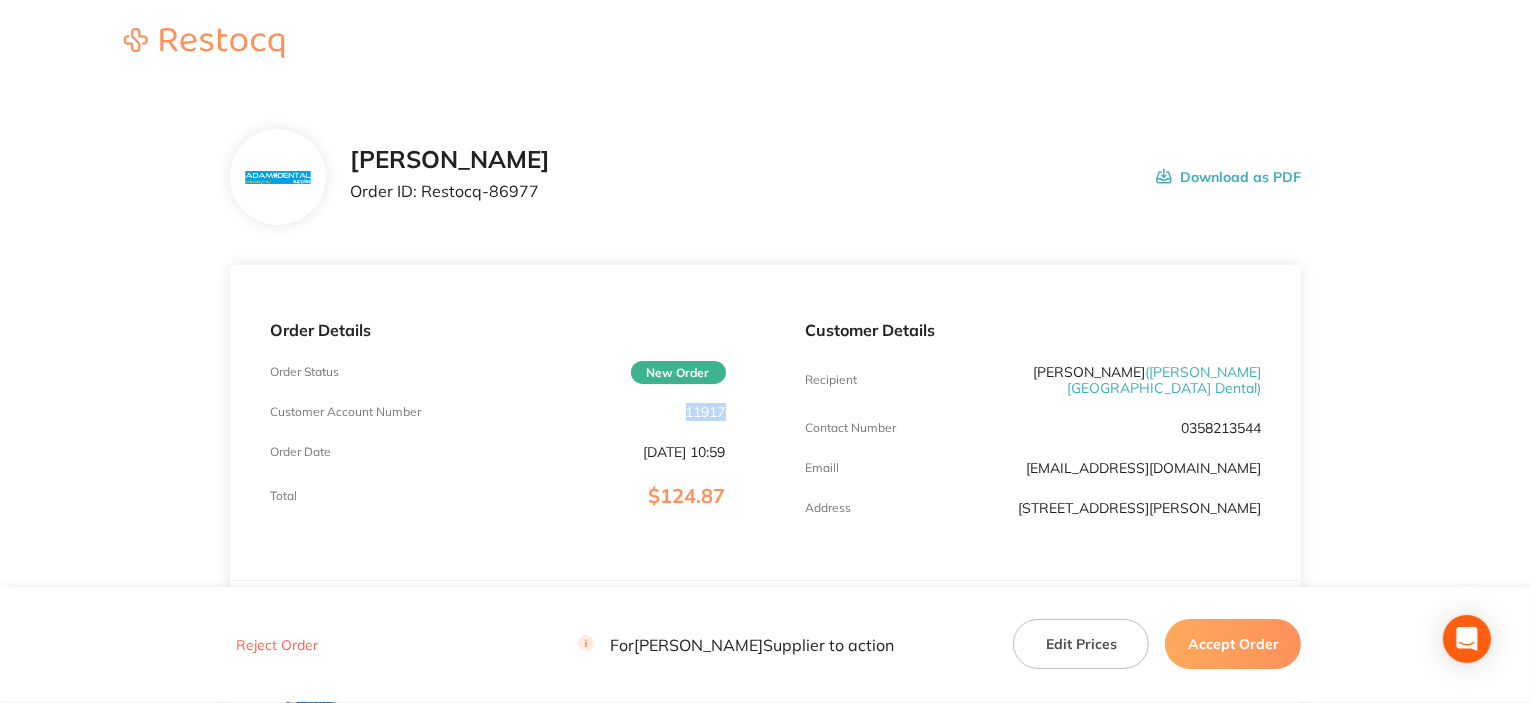 click on "11917" at bounding box center [706, 412] 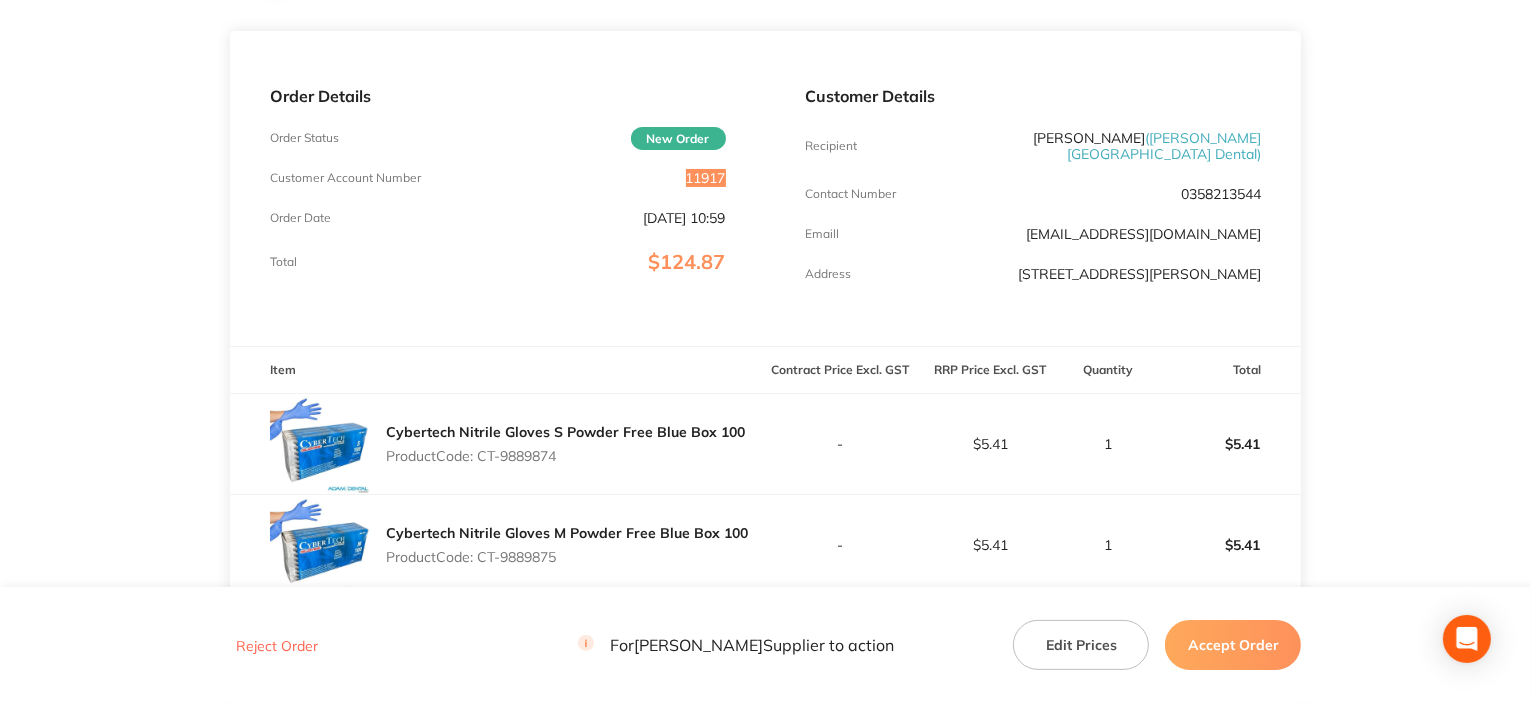 scroll, scrollTop: 300, scrollLeft: 0, axis: vertical 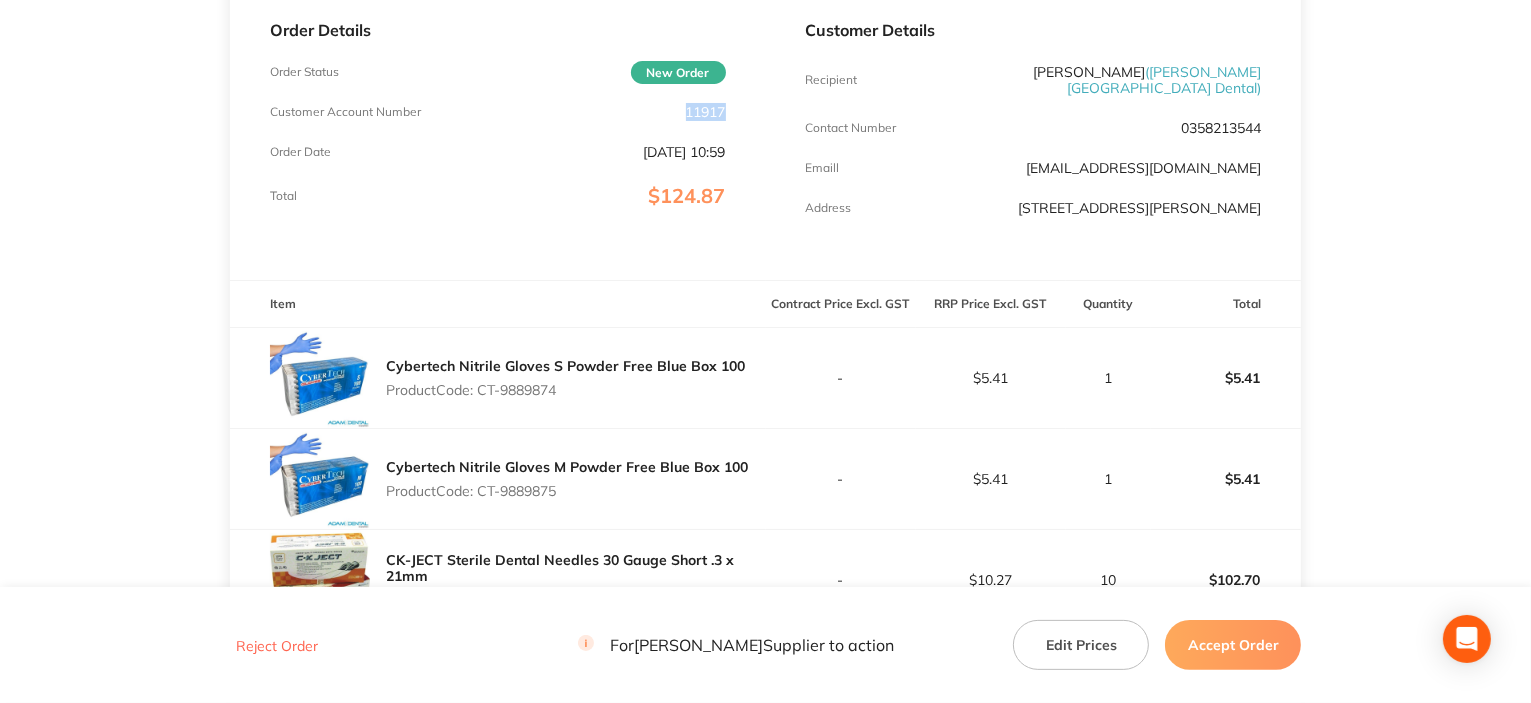 drag, startPoint x: 483, startPoint y: 376, endPoint x: 562, endPoint y: 374, distance: 79.025314 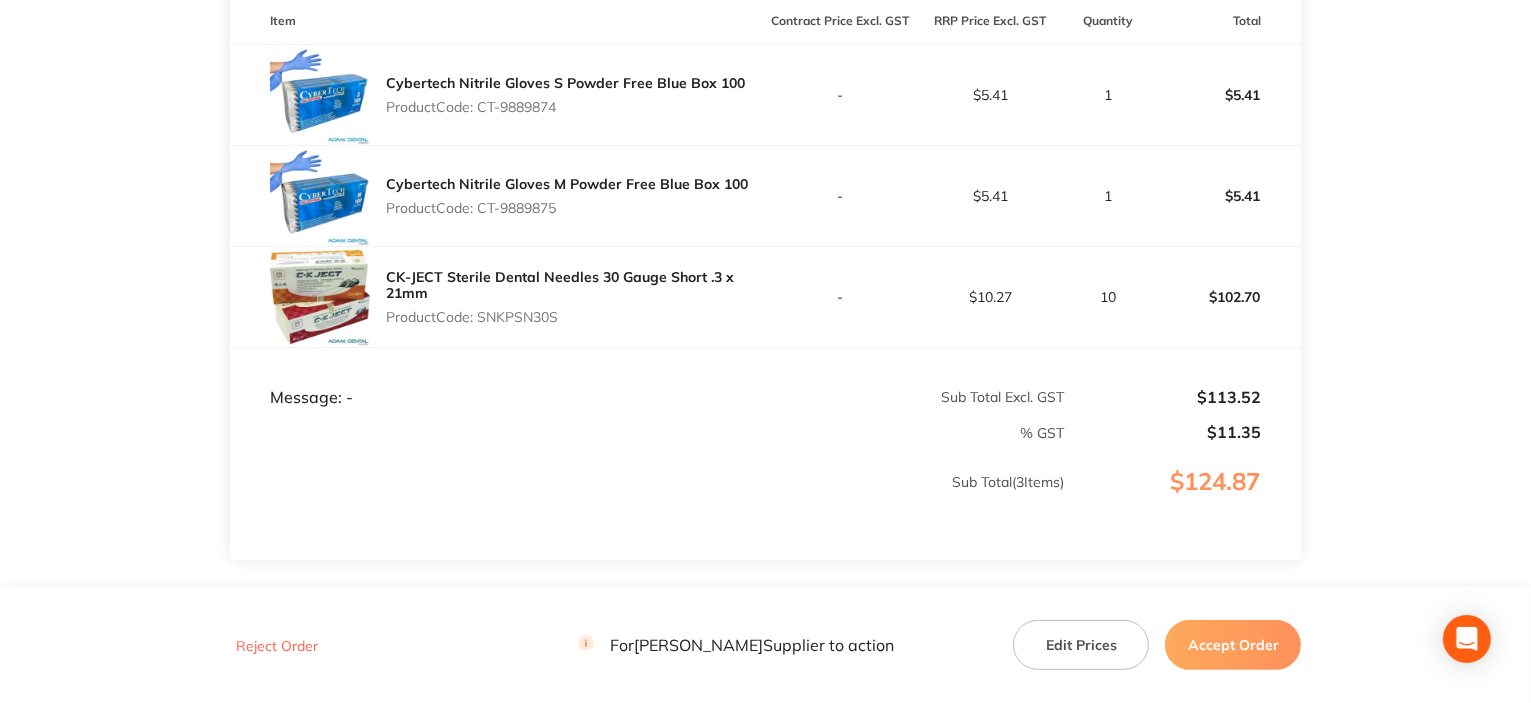 scroll, scrollTop: 600, scrollLeft: 0, axis: vertical 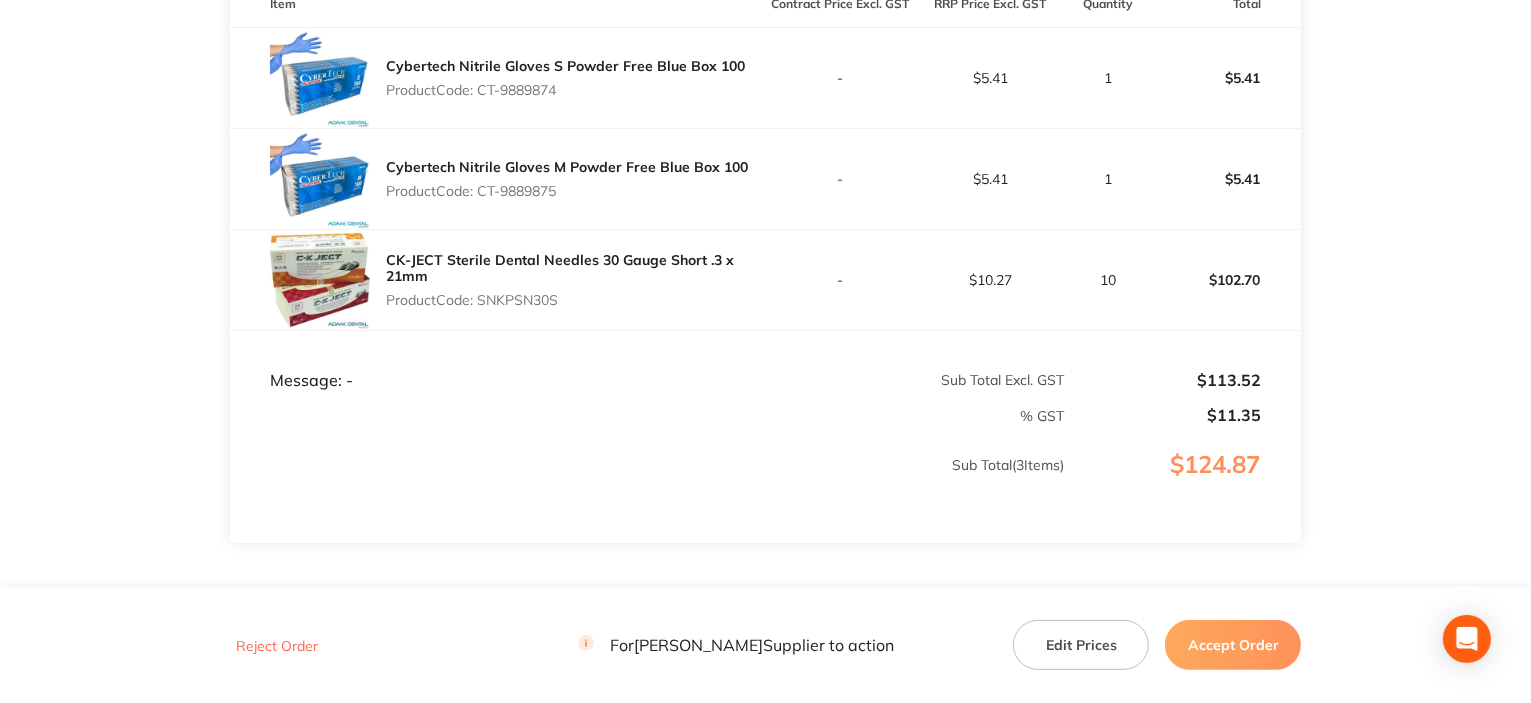click on "Product   Code:  SNKPSN30S" at bounding box center (576, 300) 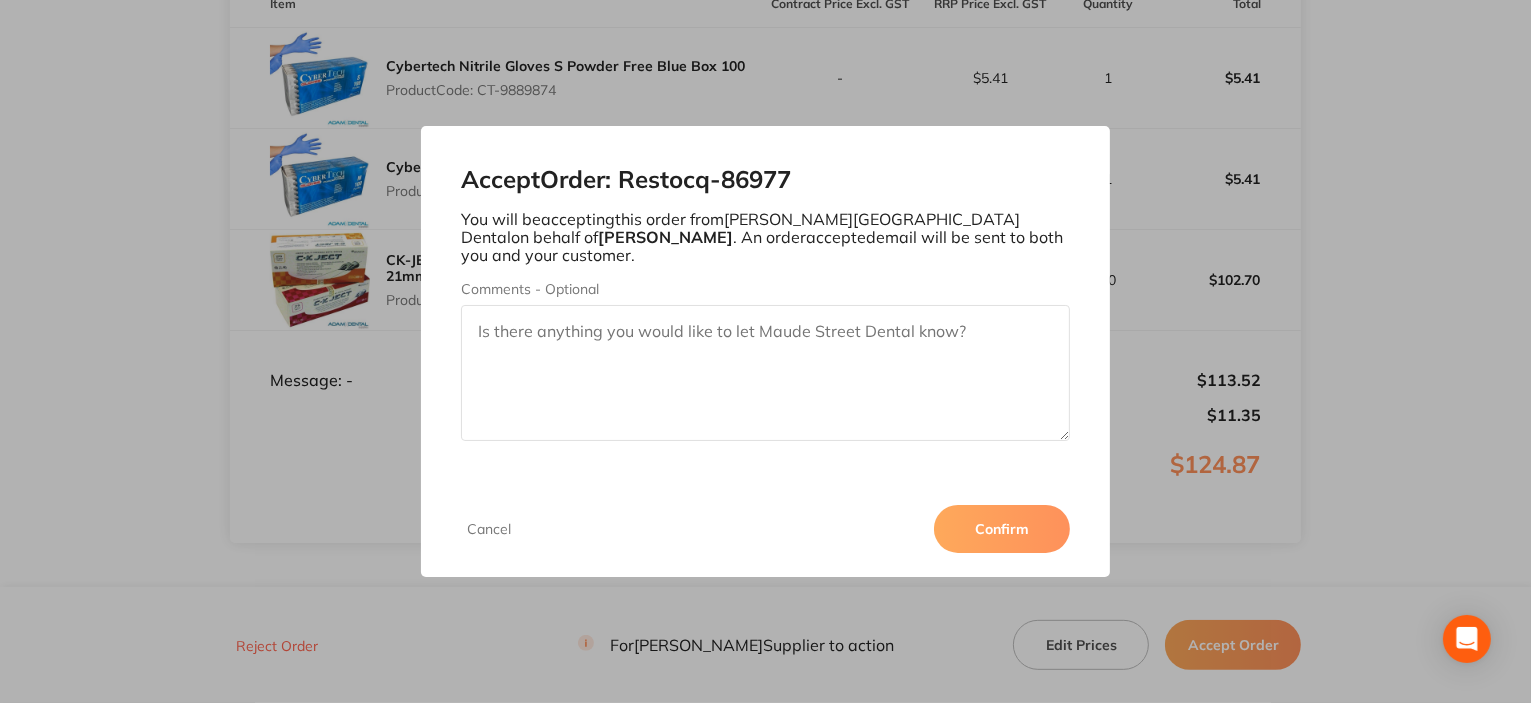 click on "Confirm" at bounding box center [1002, 529] 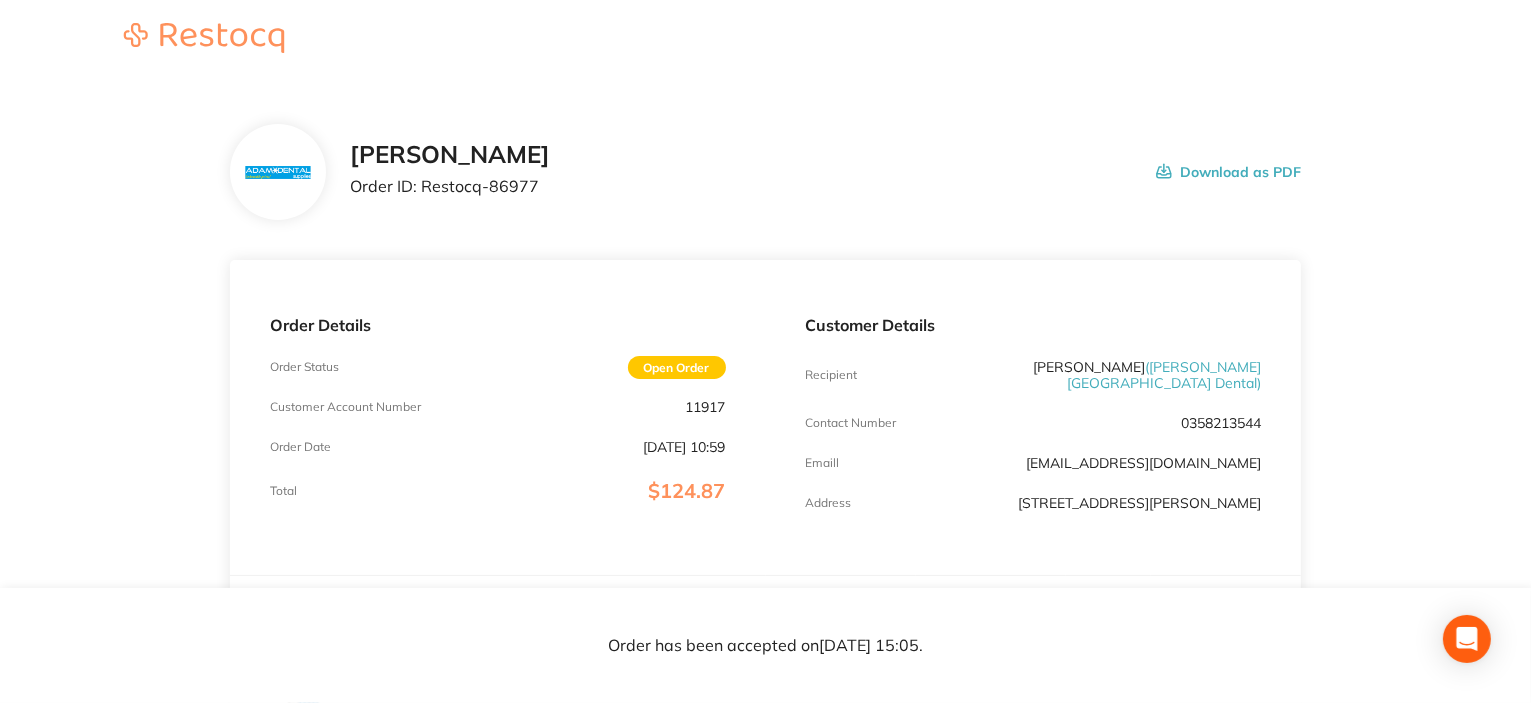 scroll, scrollTop: 0, scrollLeft: 0, axis: both 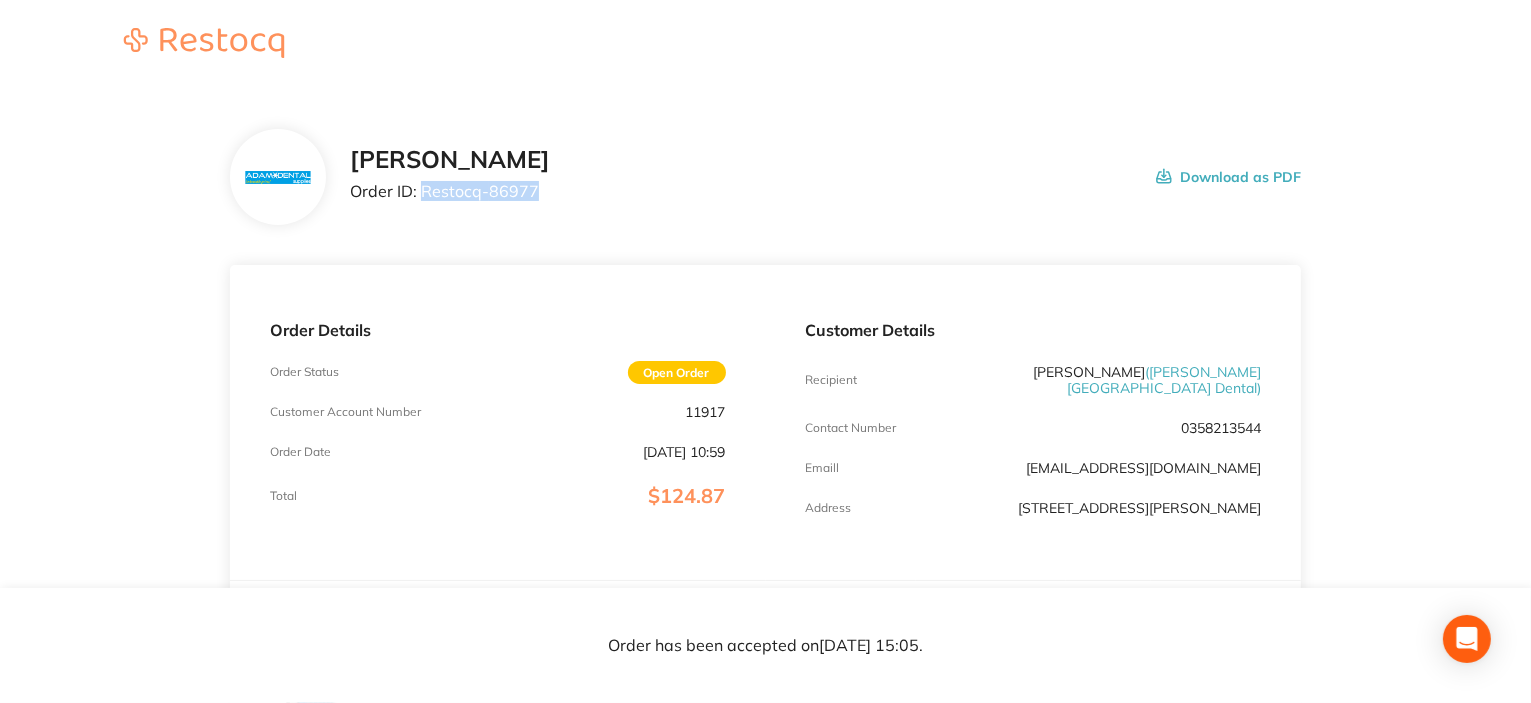 drag, startPoint x: 420, startPoint y: 193, endPoint x: 616, endPoint y: 191, distance: 196.01021 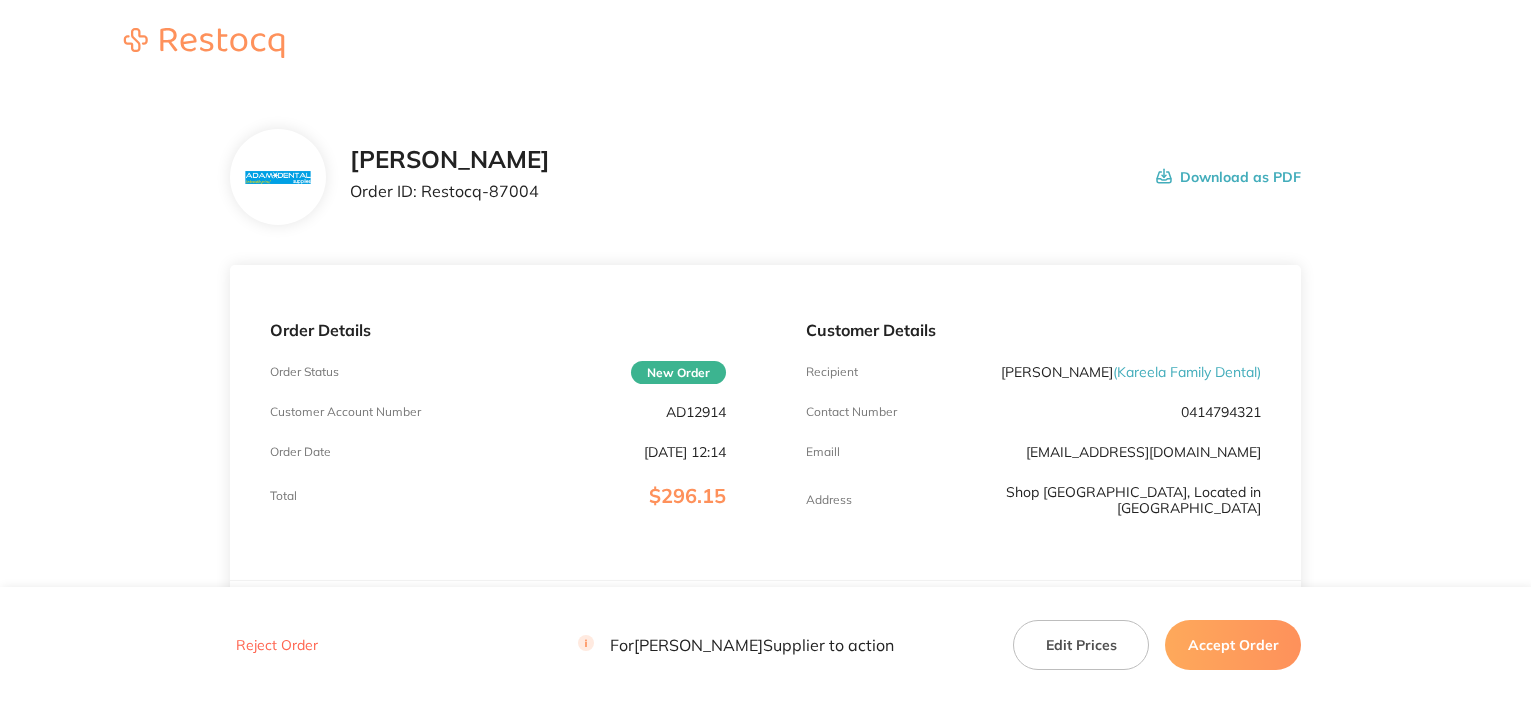 scroll, scrollTop: 0, scrollLeft: 0, axis: both 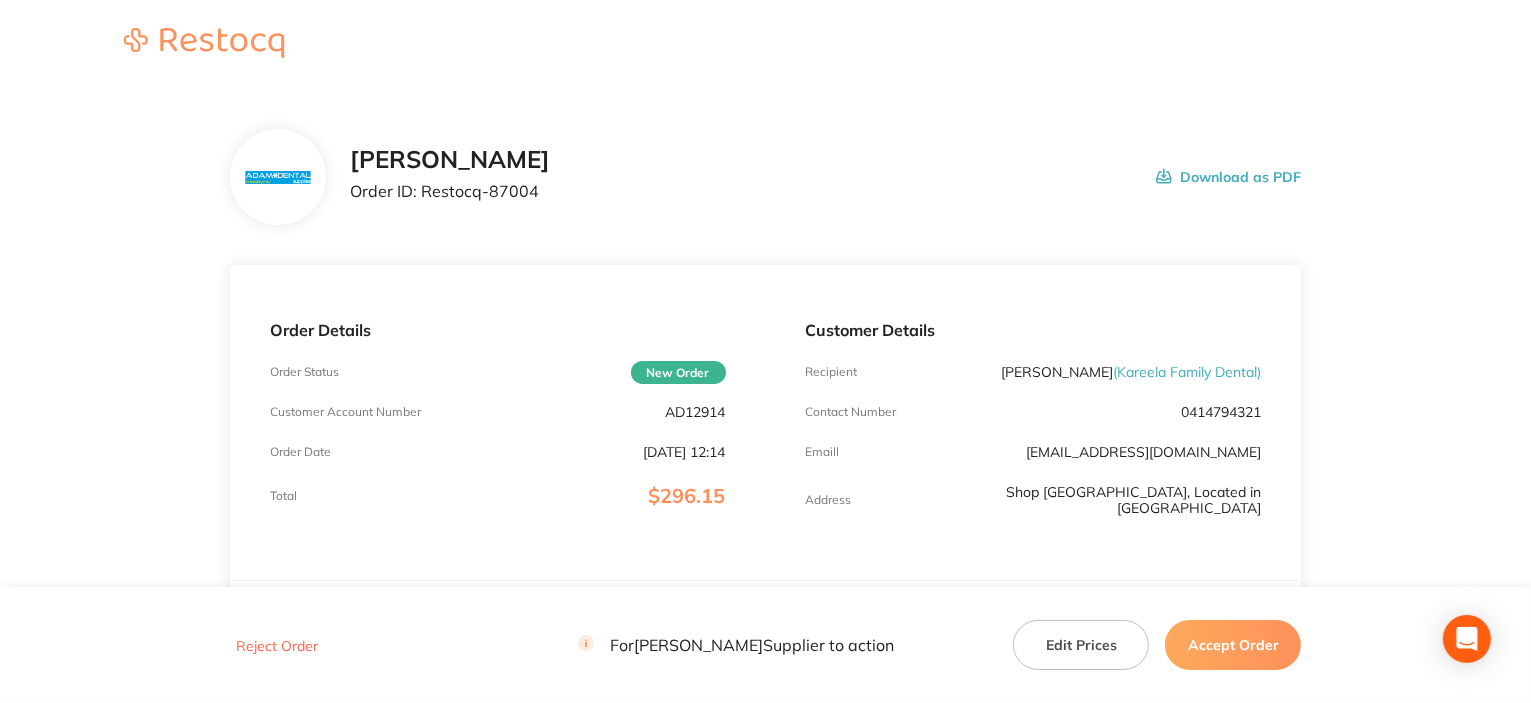 click on "AD12914" at bounding box center [696, 412] 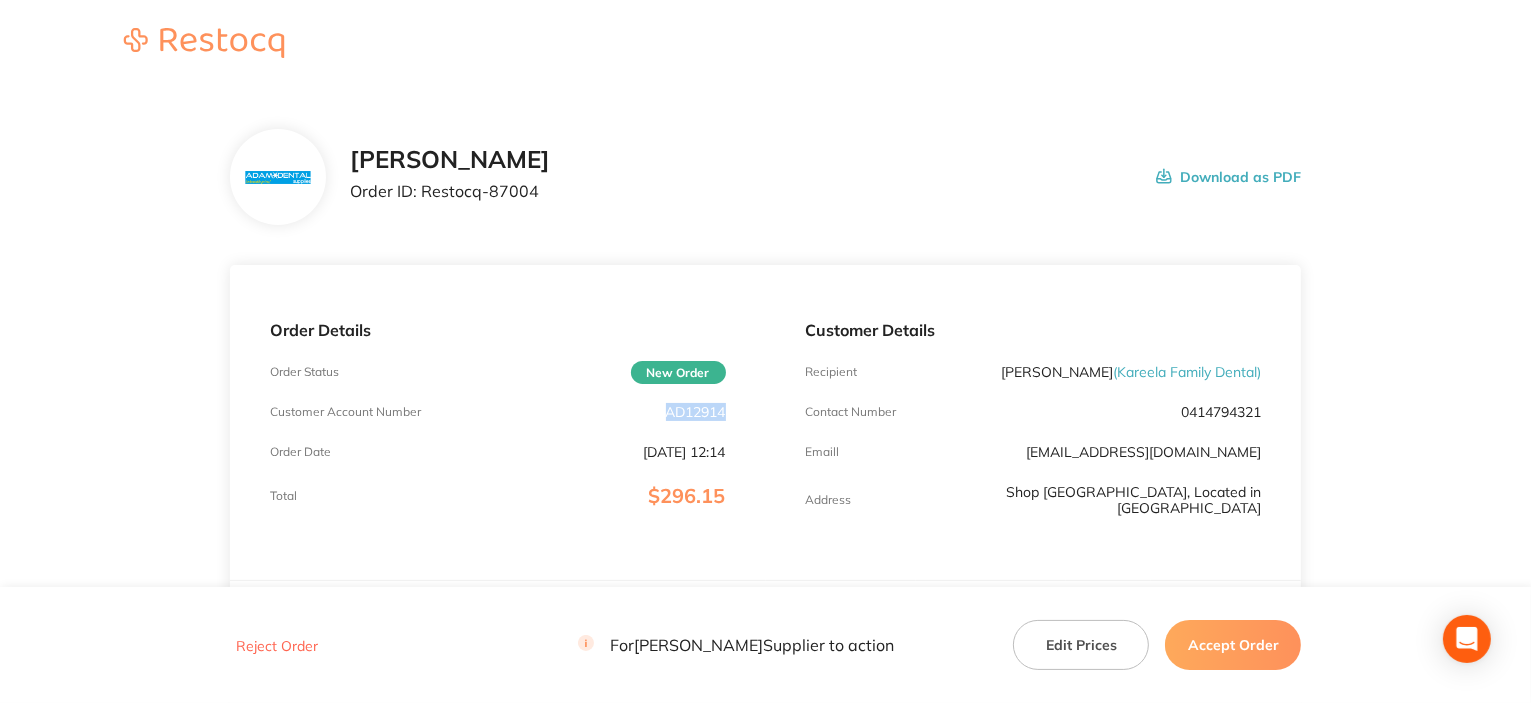 click on "AD12914" at bounding box center (696, 412) 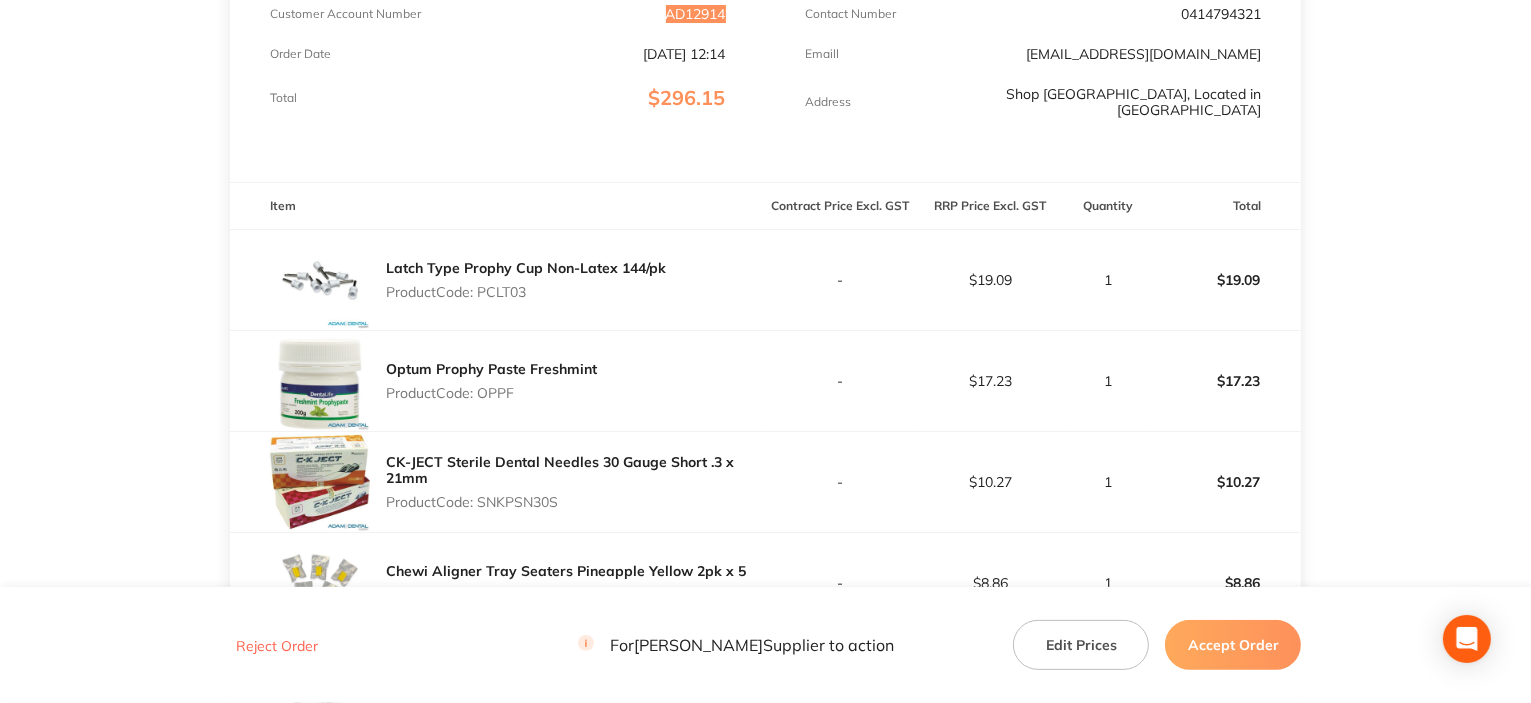 scroll, scrollTop: 400, scrollLeft: 0, axis: vertical 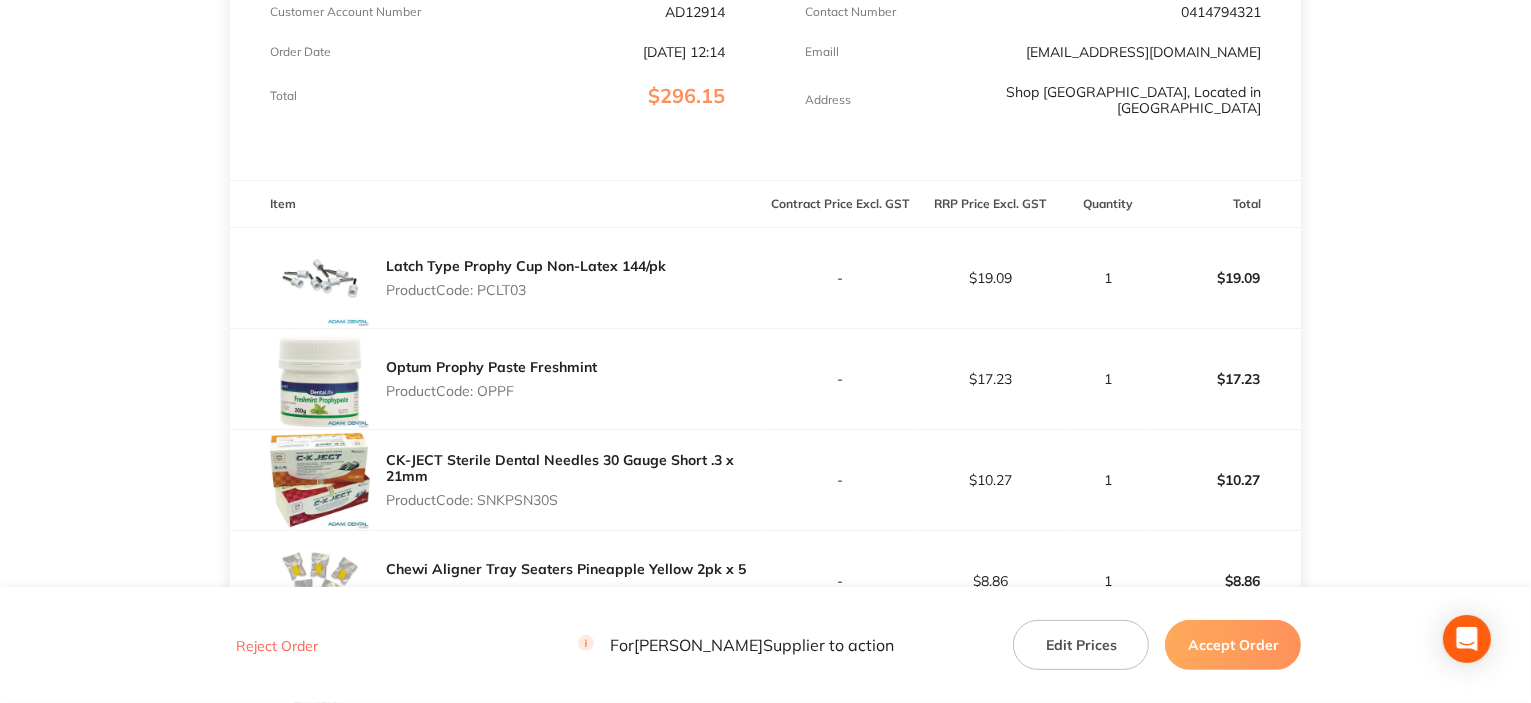 click on "Product   Code:  PCLT03" at bounding box center [526, 290] 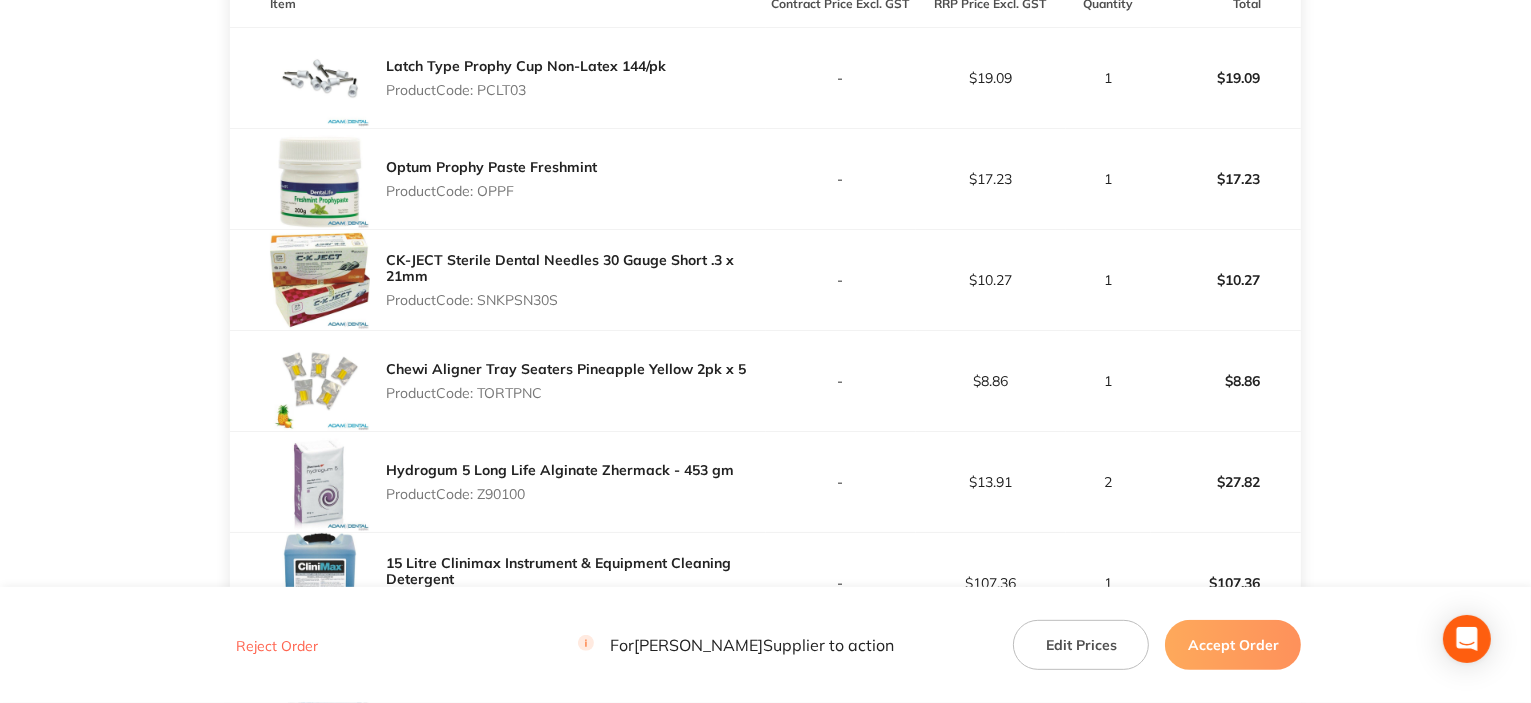 click on "Product   Code:  OPPF" at bounding box center (491, 191) 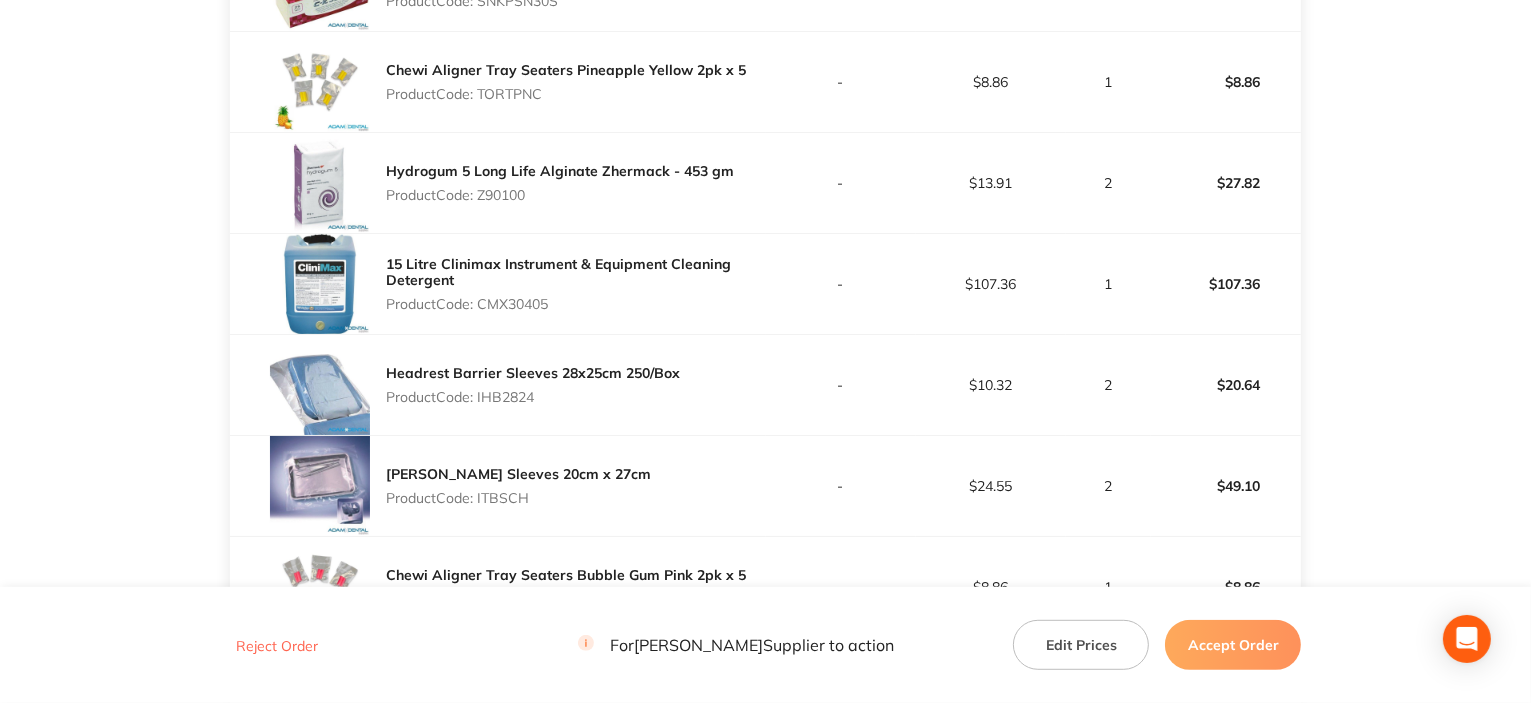 scroll, scrollTop: 900, scrollLeft: 0, axis: vertical 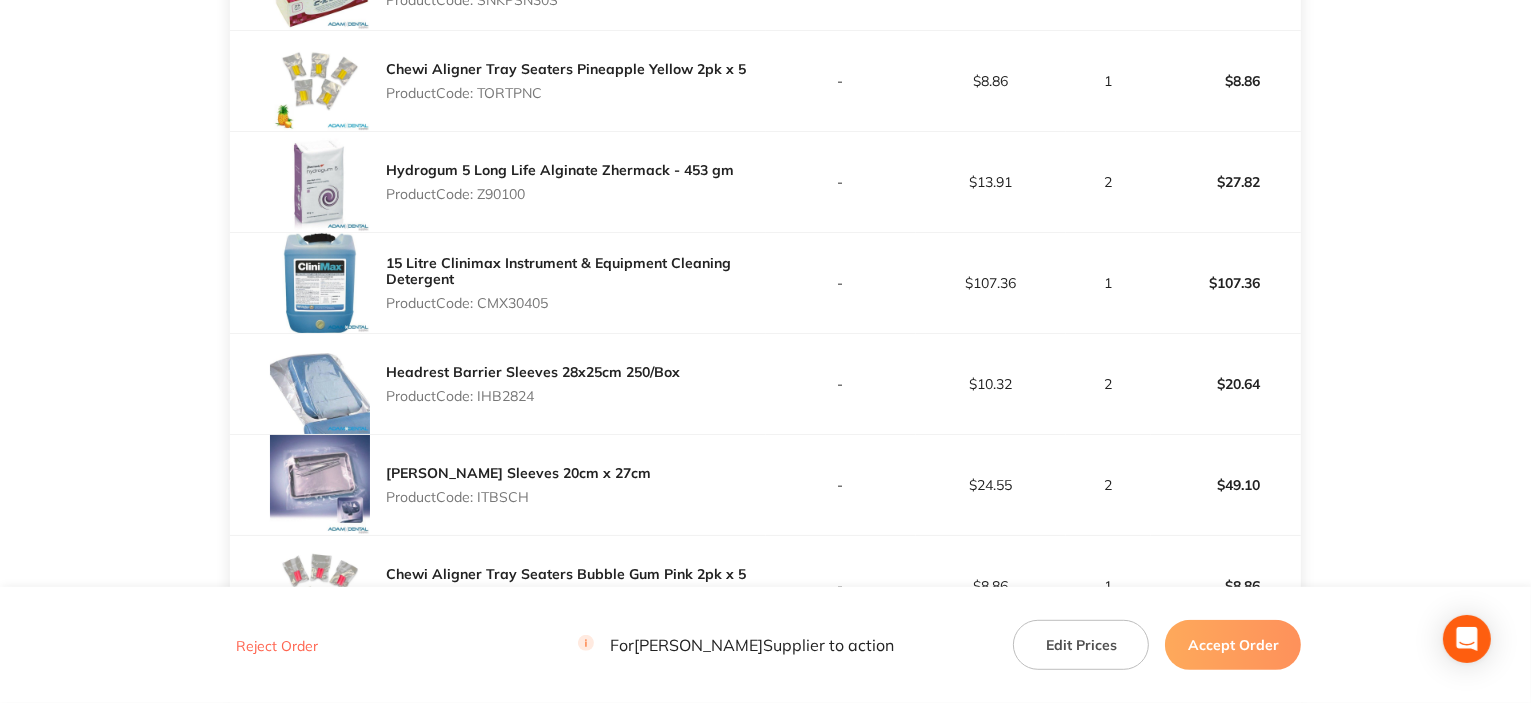 click on "Product   Code:  CMX30405" at bounding box center [576, 303] 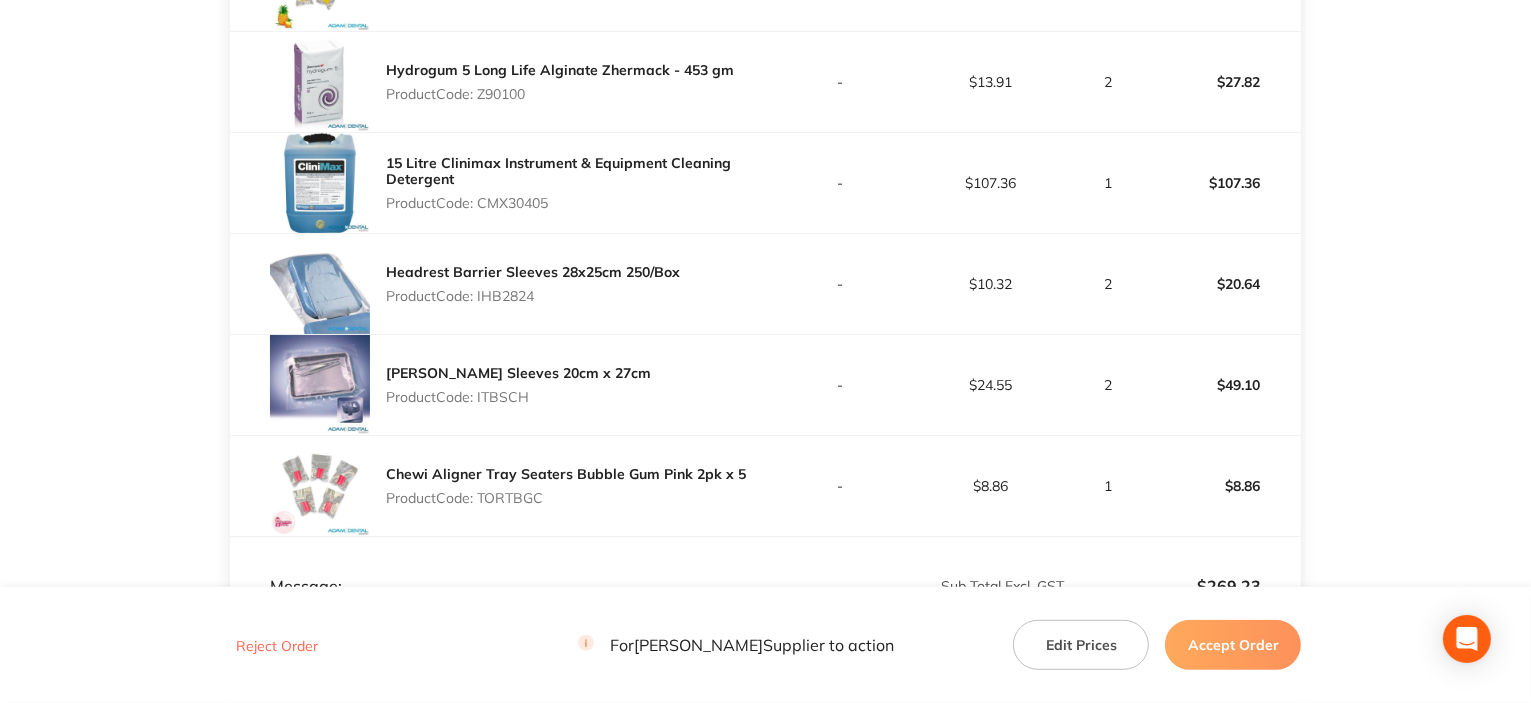click on "Product   Code:  IHB2824" at bounding box center (533, 296) 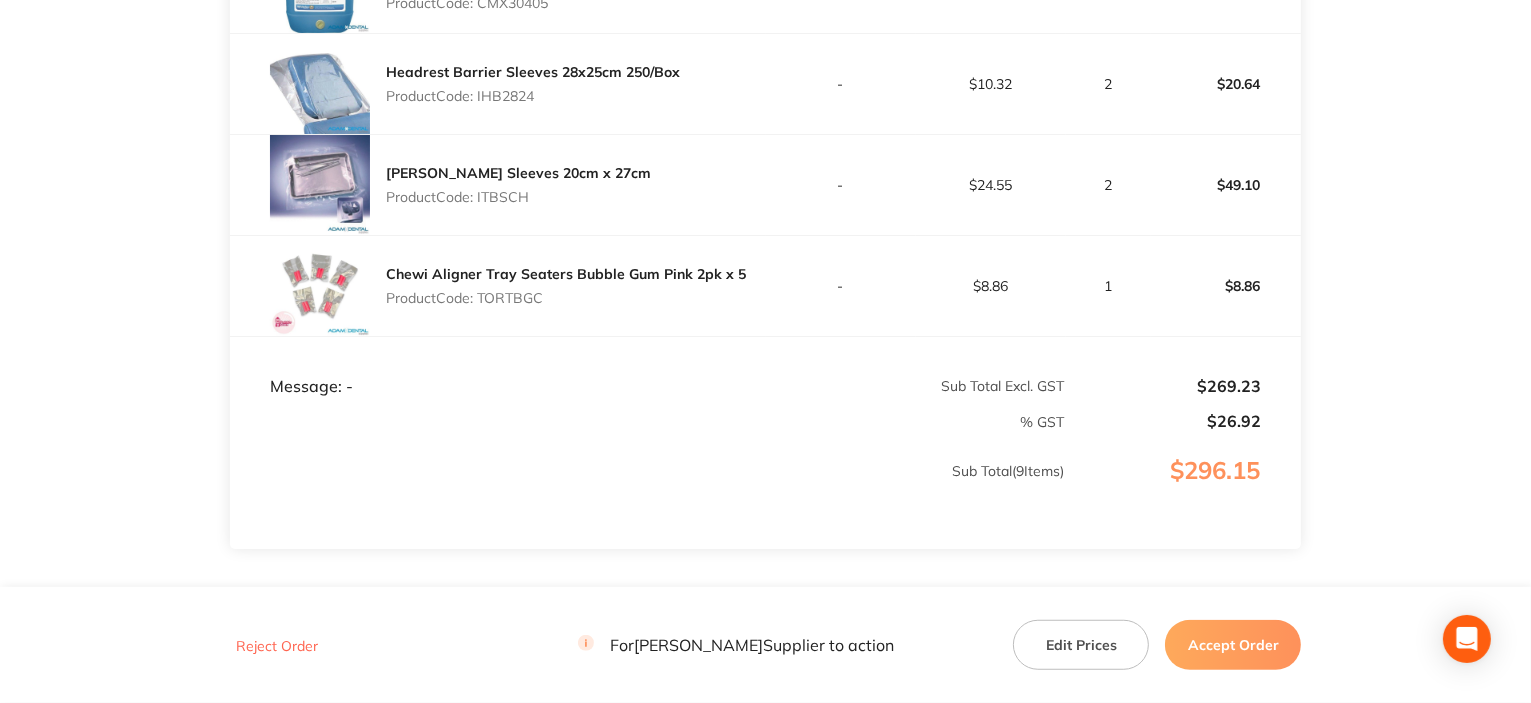 click on "Product   Code:  TORTBGC" at bounding box center (566, 298) 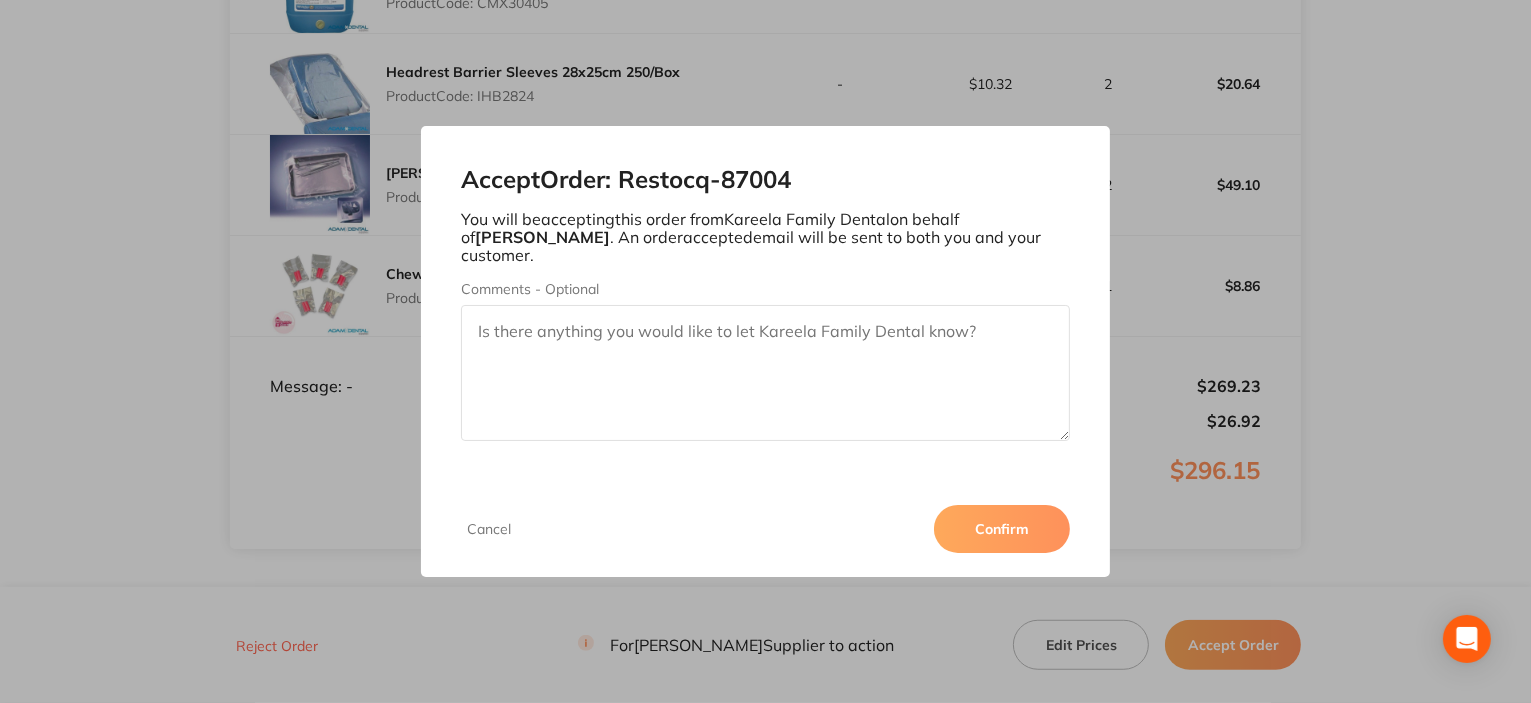 click on "Confirm" at bounding box center [1002, 529] 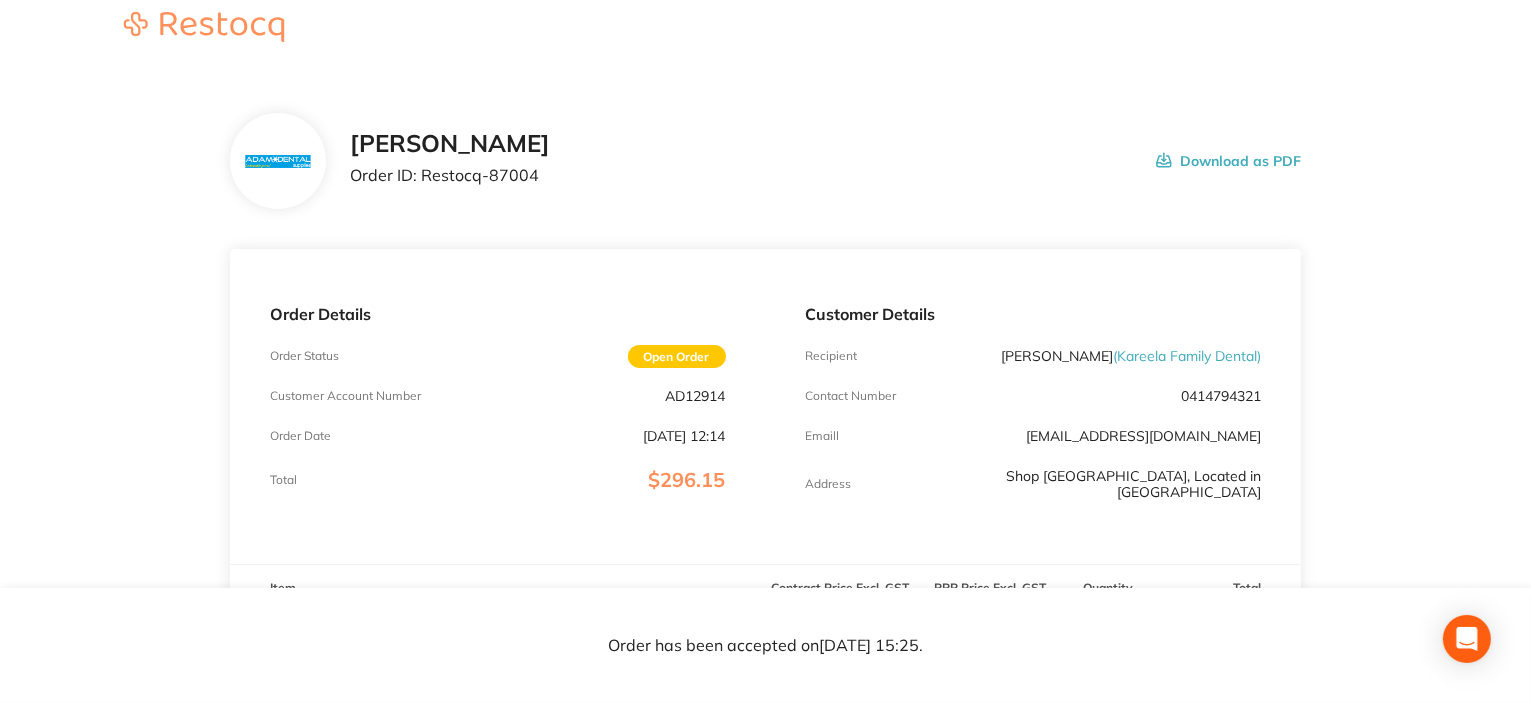 scroll, scrollTop: 0, scrollLeft: 0, axis: both 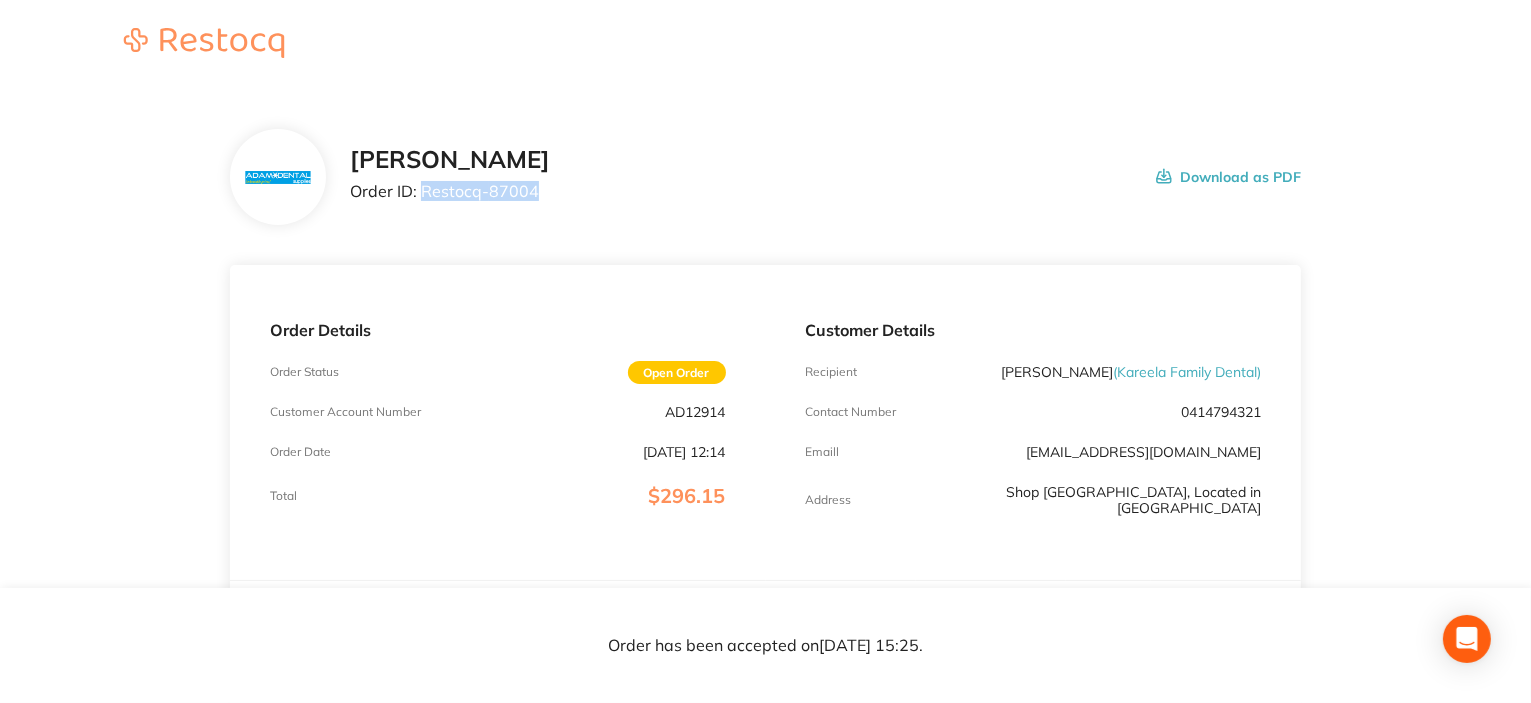 drag, startPoint x: 422, startPoint y: 189, endPoint x: 572, endPoint y: 191, distance: 150.01334 